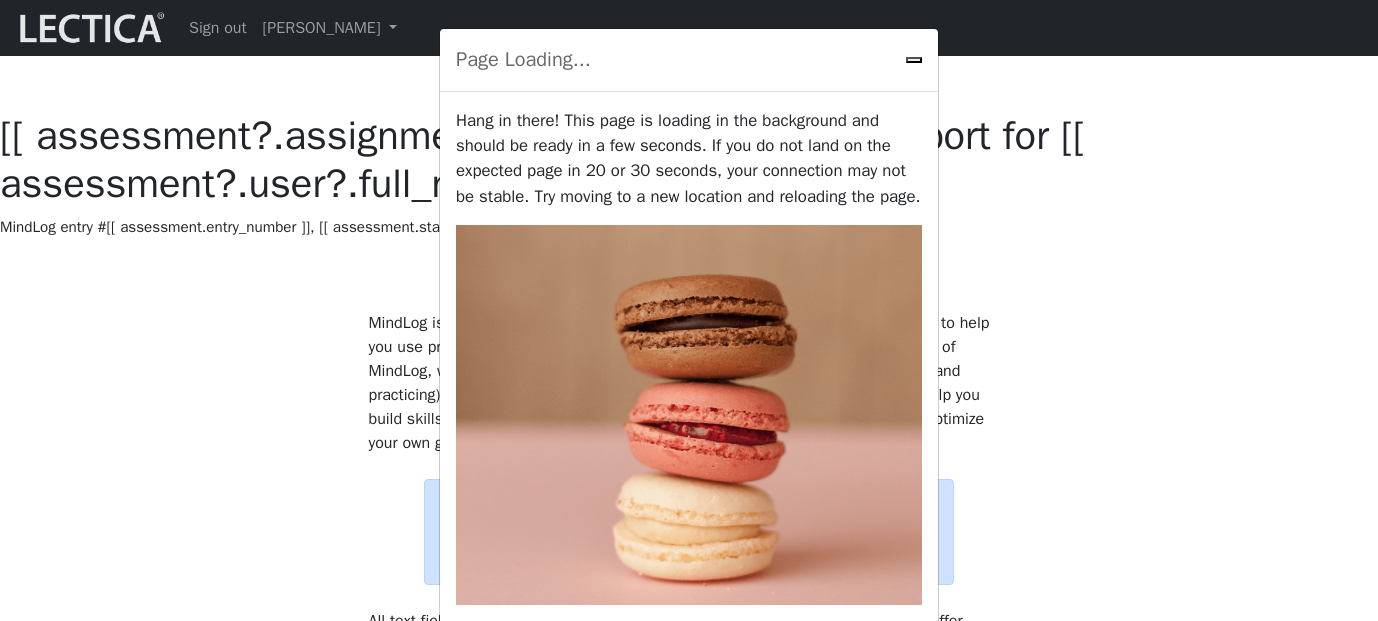 scroll, scrollTop: 870, scrollLeft: 0, axis: vertical 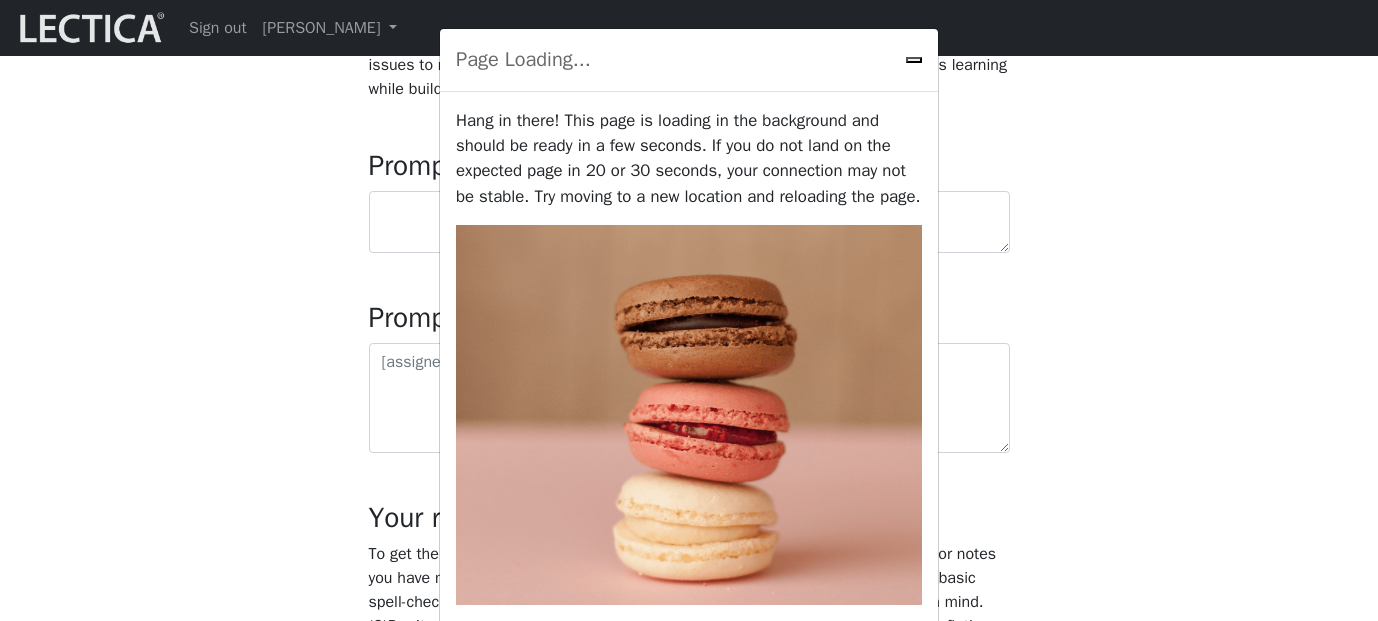 click on "Page Loading...
Hang in there! This page is loading in the background and should be ready in a few seconds. If
you do not
land on the expected page in 20 or 30 seconds, your connection may not be stable. Try moving to
a new location
and reloading the page.
And while we have your attention, please make sure you're using a standards-compliant up-to-date
browser
that's set to accept cookies." at bounding box center (689, 310) 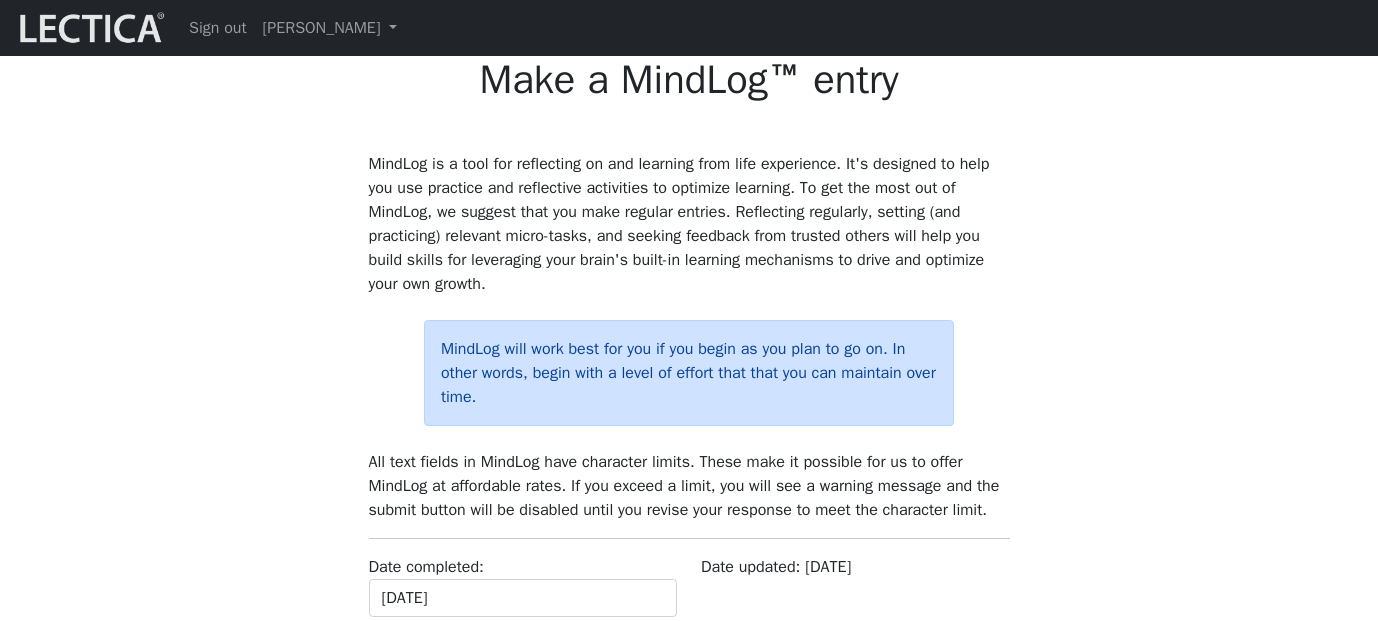 scroll, scrollTop: 870, scrollLeft: 0, axis: vertical 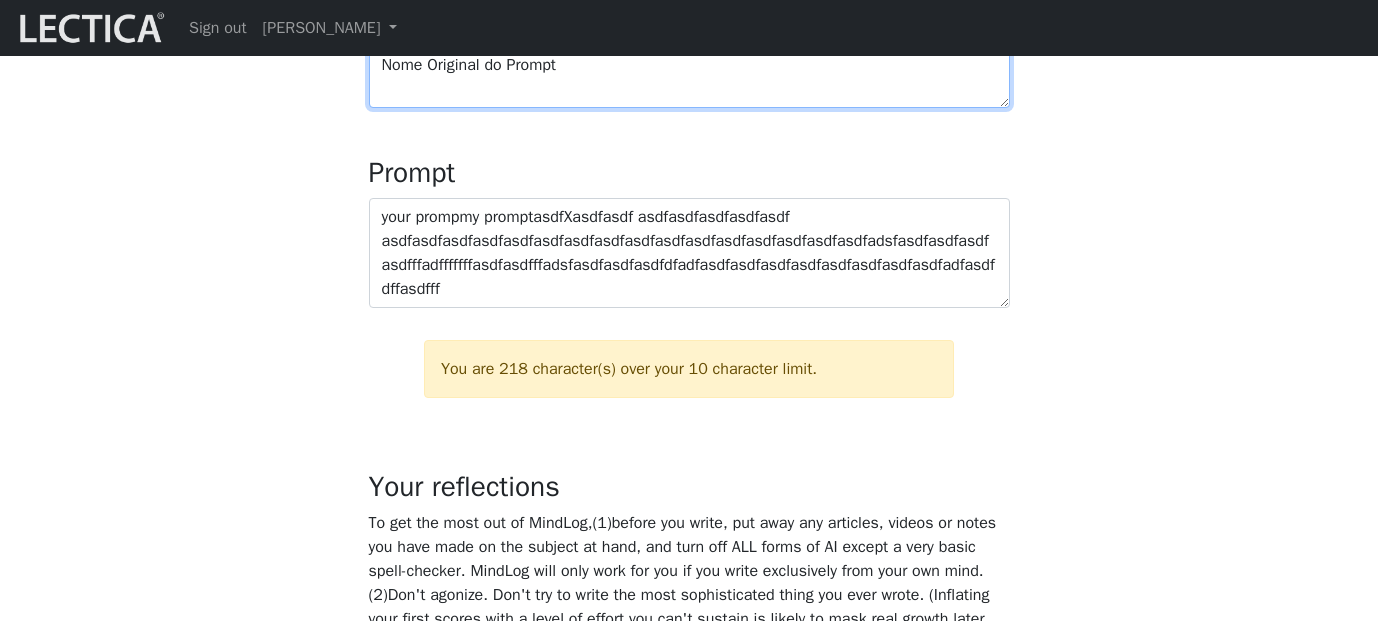 click on "Nome Original do Prompt" at bounding box center (689, 77) 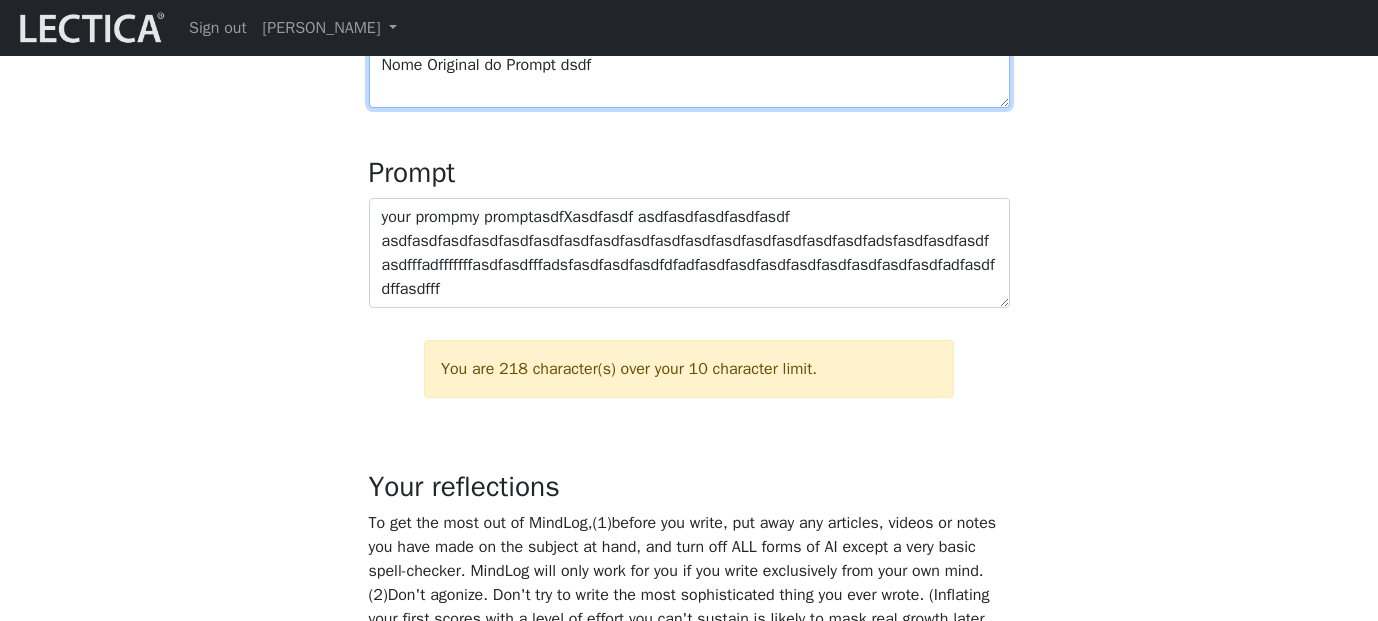 type on "Nome Original do Prompt dsdf" 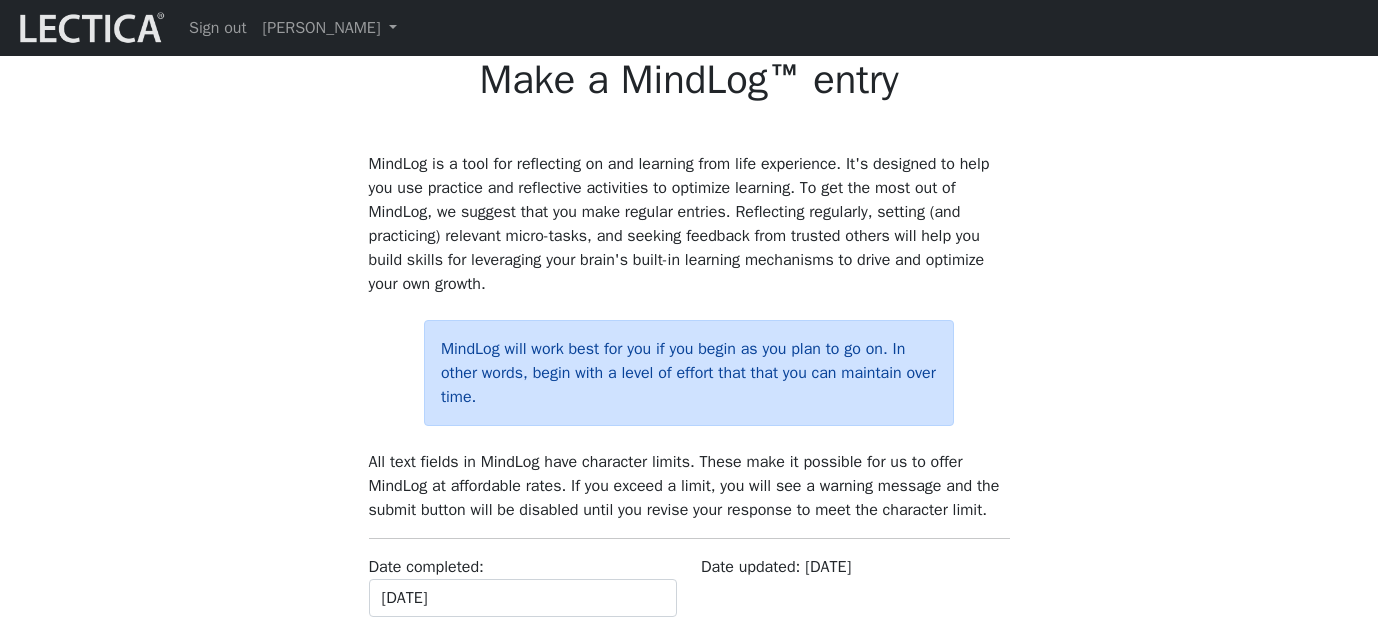 scroll, scrollTop: 870, scrollLeft: 0, axis: vertical 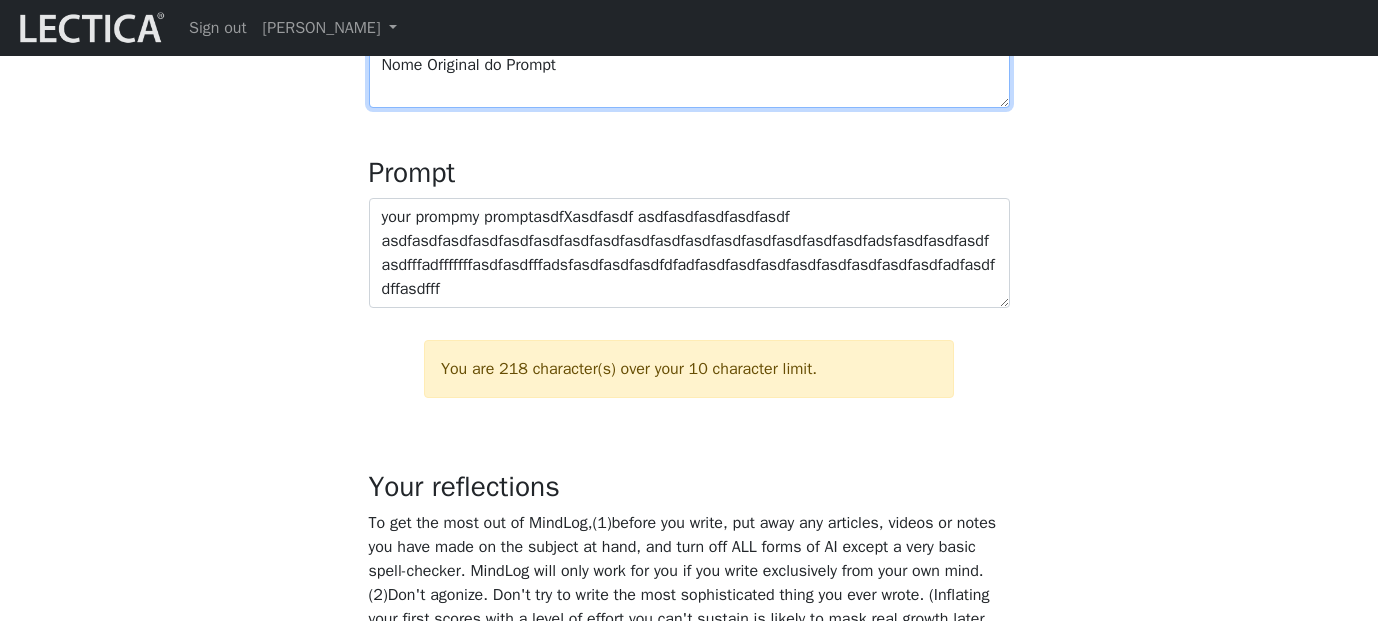 click on "Nome Original do Prompt" at bounding box center (689, 77) 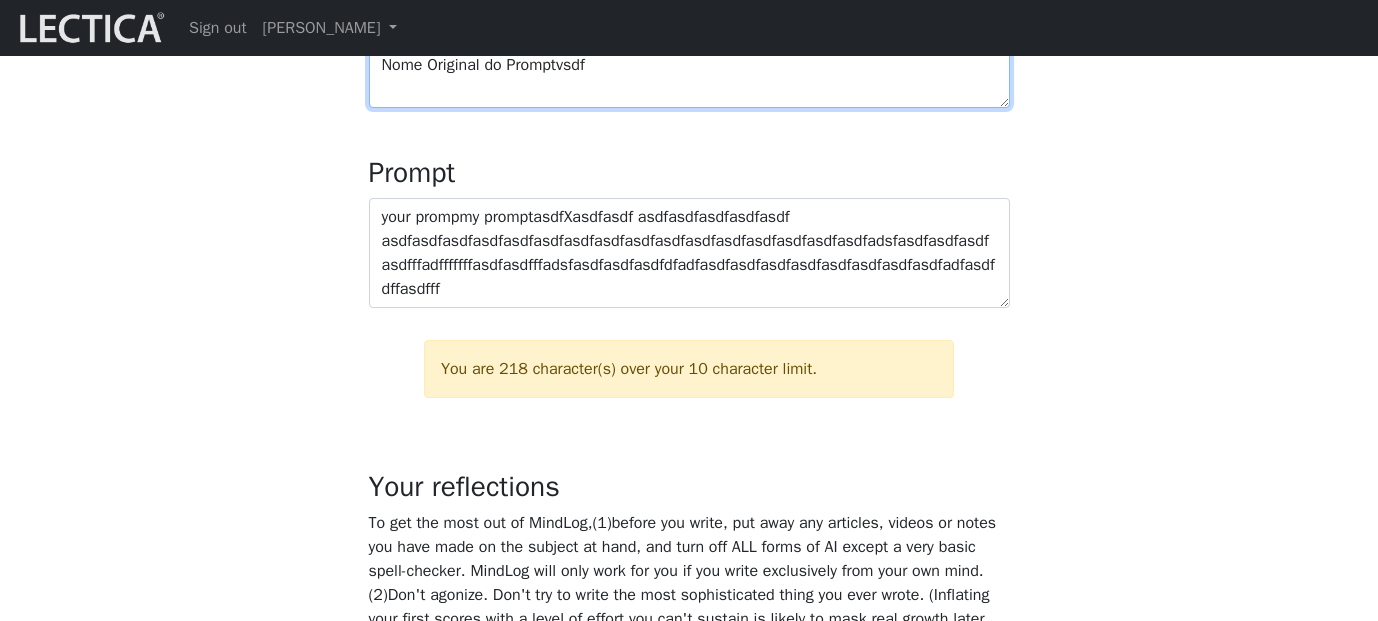 type on "Nome Original do Promptvsdf" 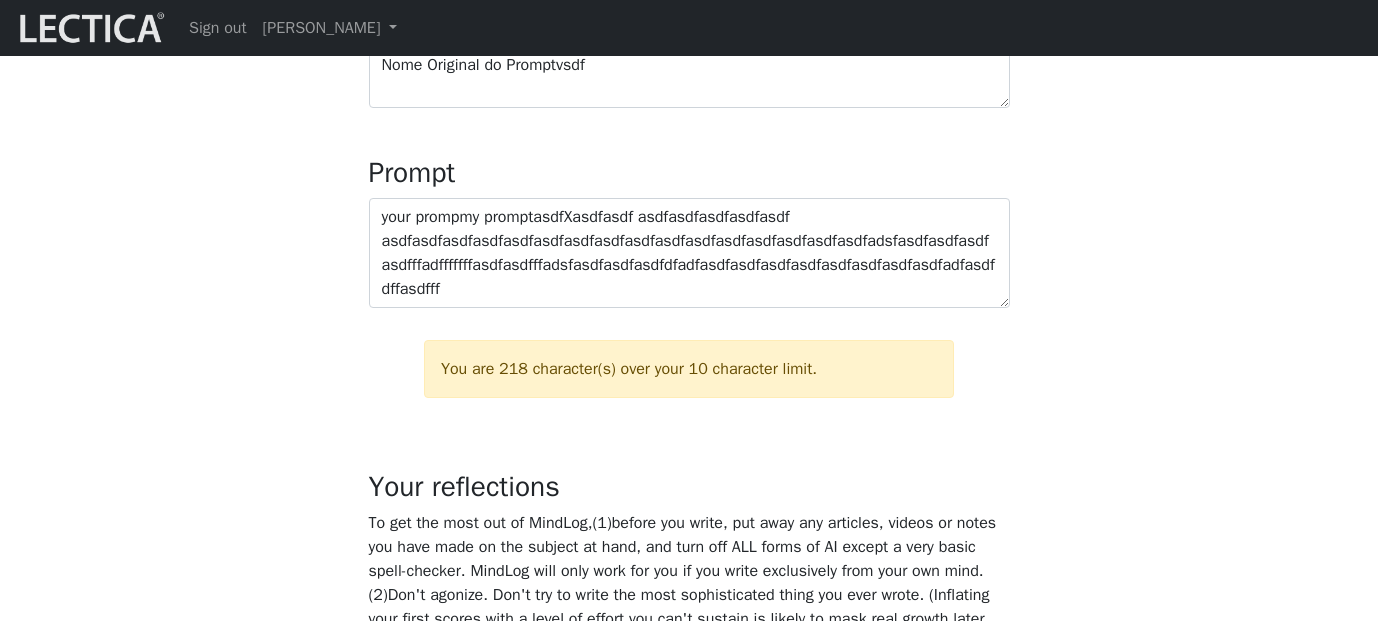 click on "MindLog is a tool for reflecting on and learning from life experience. It's designed to help
you
use practice and reflective activities to optimize learning. To get the most out of MindLog, we suggest
that you
make regular entries. Reflecting regularly, setting (and practicing) relevant micro-tasks,
and seeking
feedback from trusted others will help you build skills for leveraging your brain's built-in
learning mechanisms to drive and optimize your own growth.
MindLog will work best for you if you begin as you plan to go on. In other words,
begin with a
level of effort that that you can maintain over time.
Date completed:    2025-07-18" at bounding box center (689, 622) 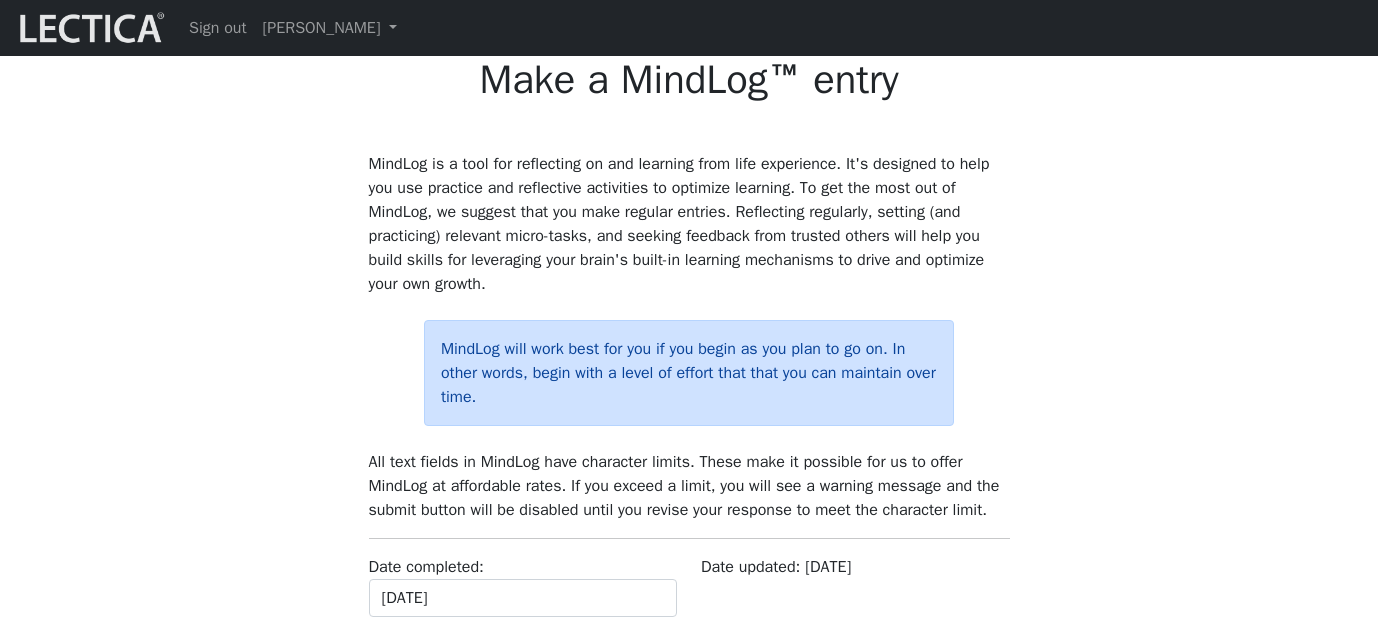 scroll, scrollTop: 870, scrollLeft: 0, axis: vertical 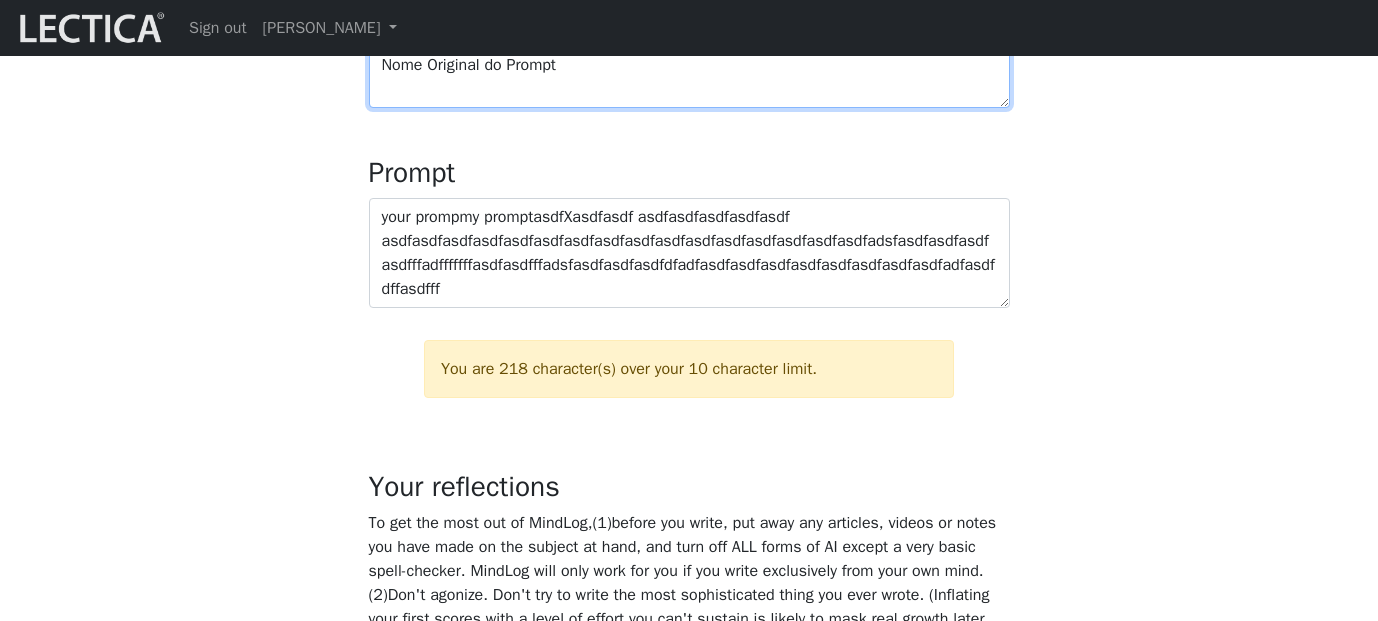 click on "Nome Original do Prompt" at bounding box center (689, 77) 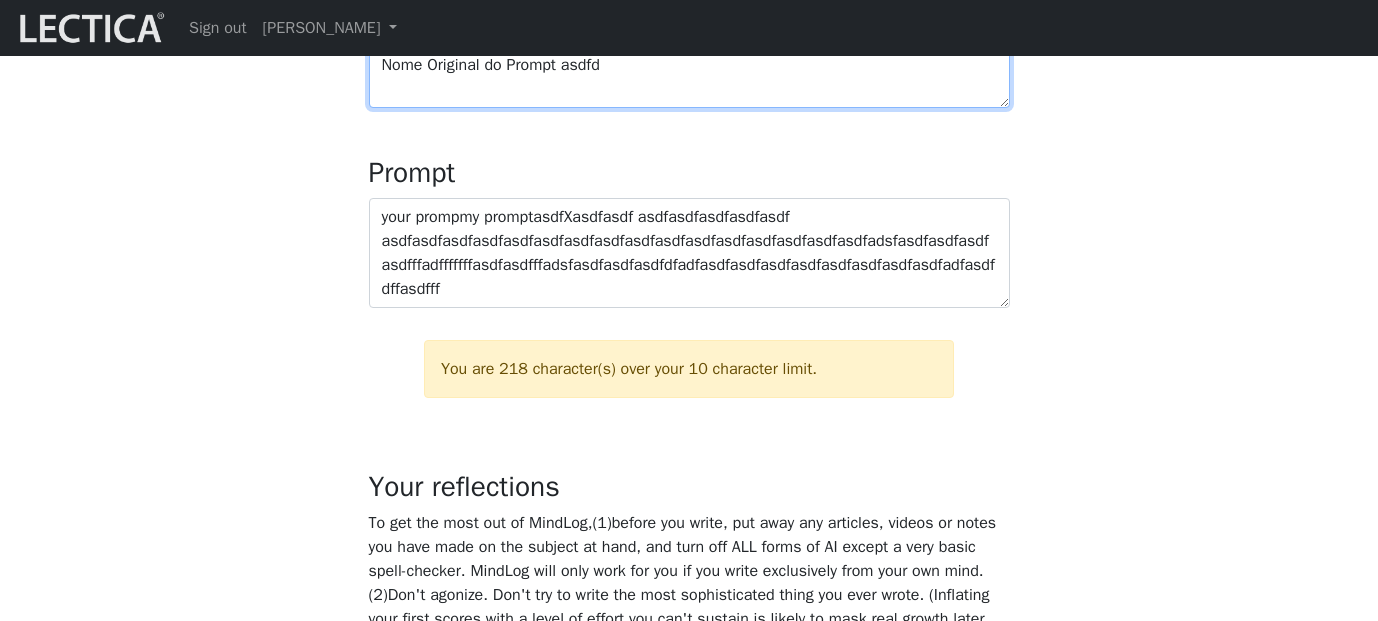 type on "Nome Original do Prompt asdfd" 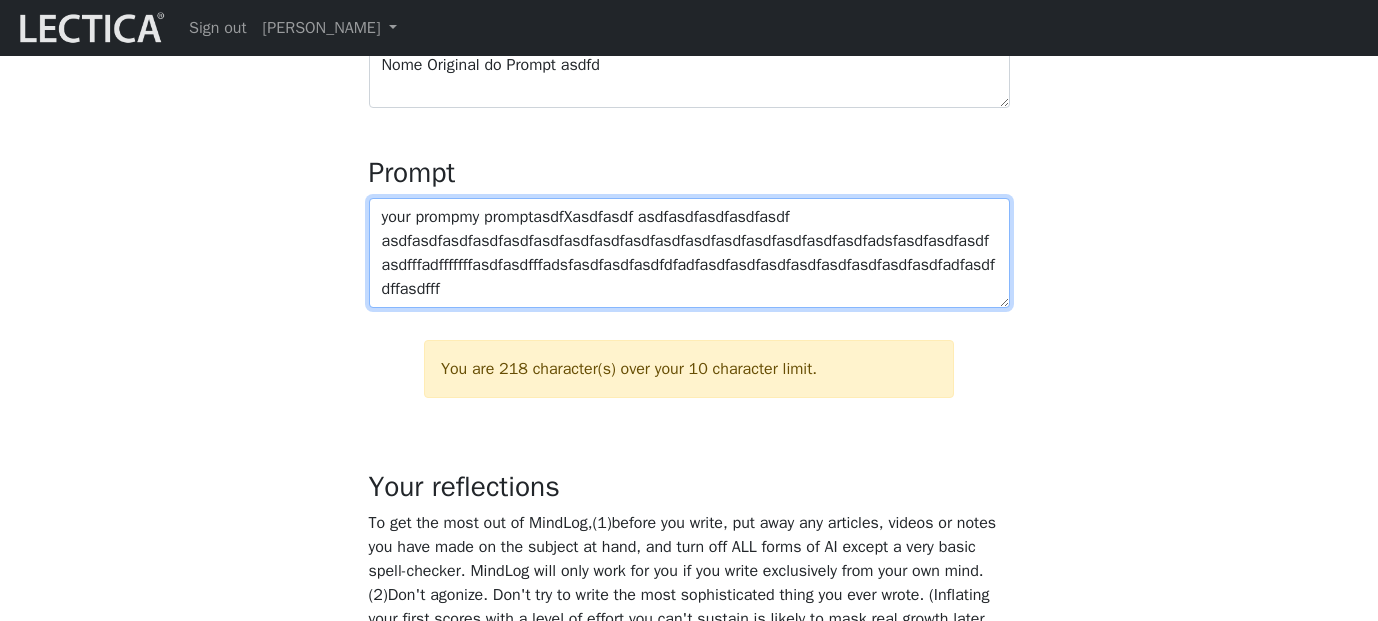 click on "your prompmy promptasdfXasdfasdf asdfasdfasdfasdfasdf asdfasdfasdfasdfasdfasdfasdfasdfasdfasdfasdfasdfasdfasdfasdfasdfadsfasdfasdfasdfasdfffadfffffffasdfasdfffadsfasdfasdfasdfdfadfasdfasdfasdfasdfasdfasdfasdfasdfadfasdfdffasdfff" at bounding box center [689, 253] 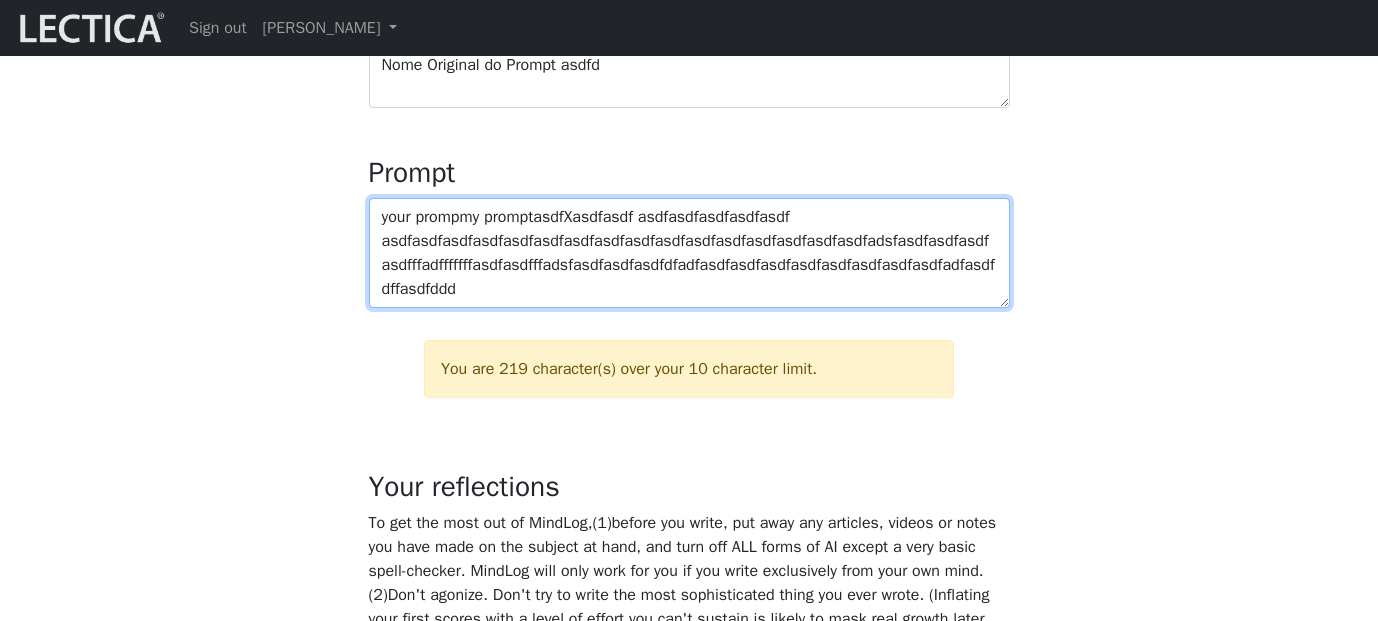 type on "your prompmy promptasdfXasdfasdf asdfasdfasdfasdfasdf asdfasdfasdfasdfasdfasdfasdfasdfasdfasdfasdfasdfasdfasdfasdfasdfadsfasdfasdfasdfasdfffadfffffffasdfasdfffadsfasdfasdfasdfdfadfasdfasdfasdfasdfasdfasdfasdfasdfadfasdfdffasdfddd" 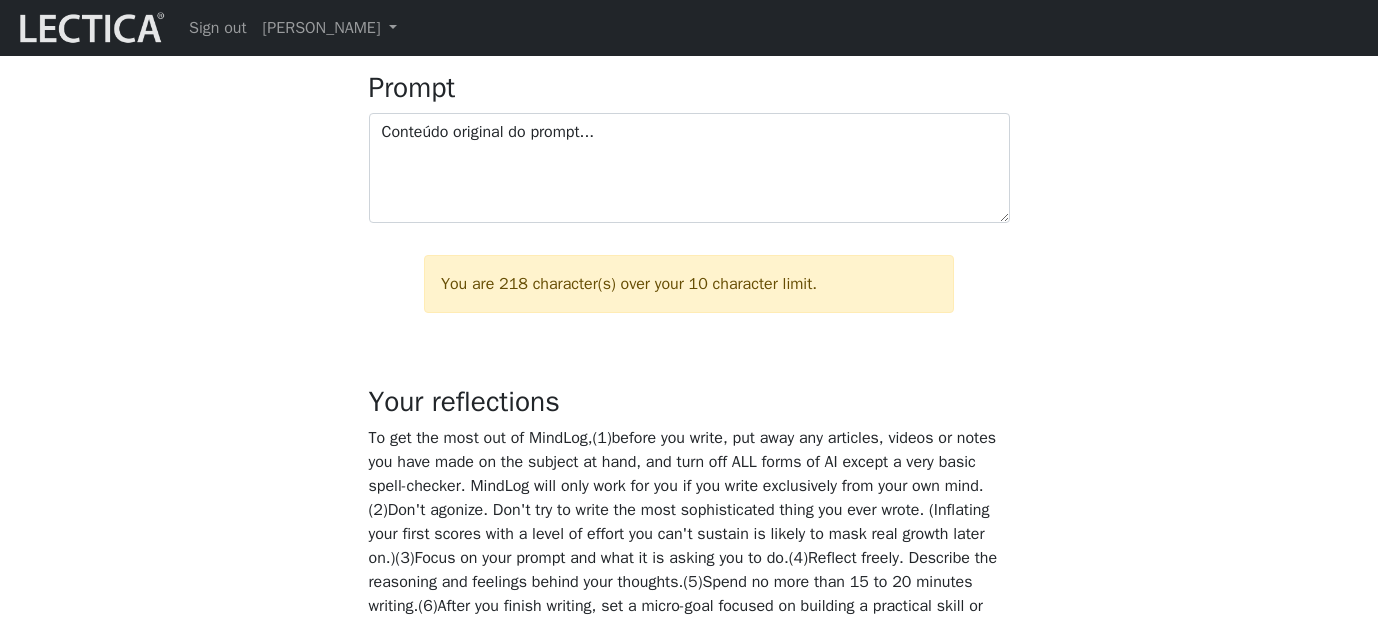 scroll, scrollTop: 949, scrollLeft: 0, axis: vertical 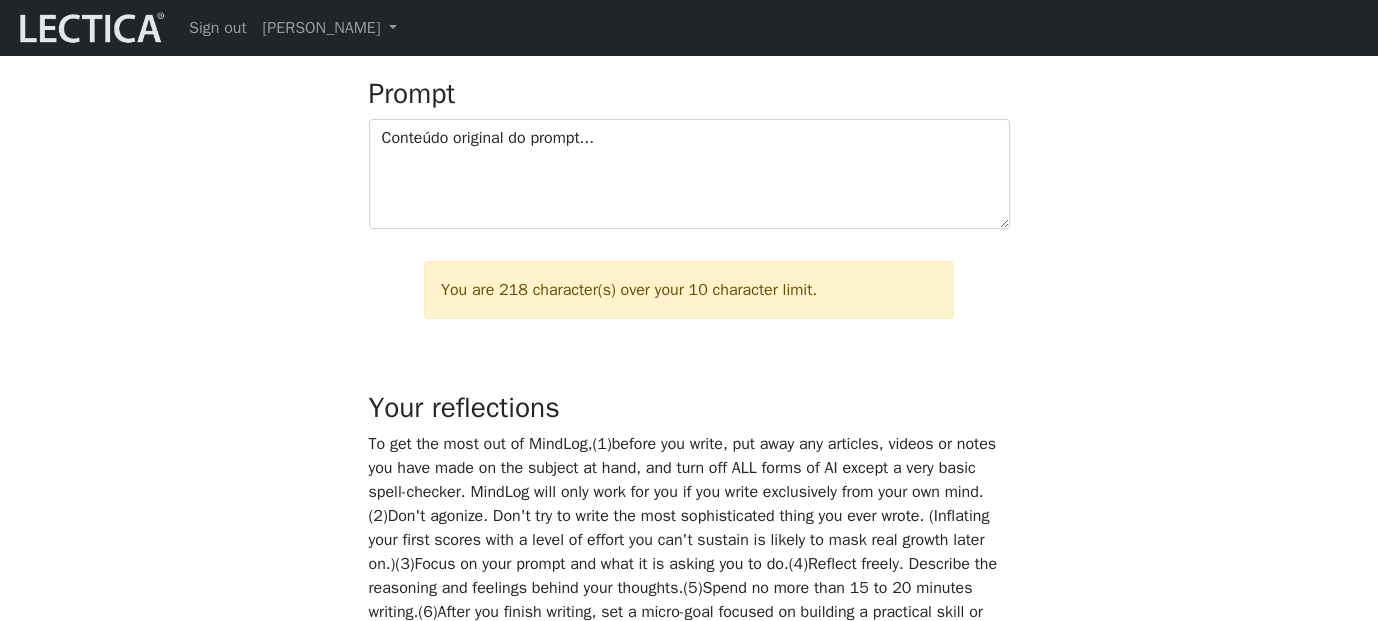 click on "Nome Original do Prompt" at bounding box center [689, -2] 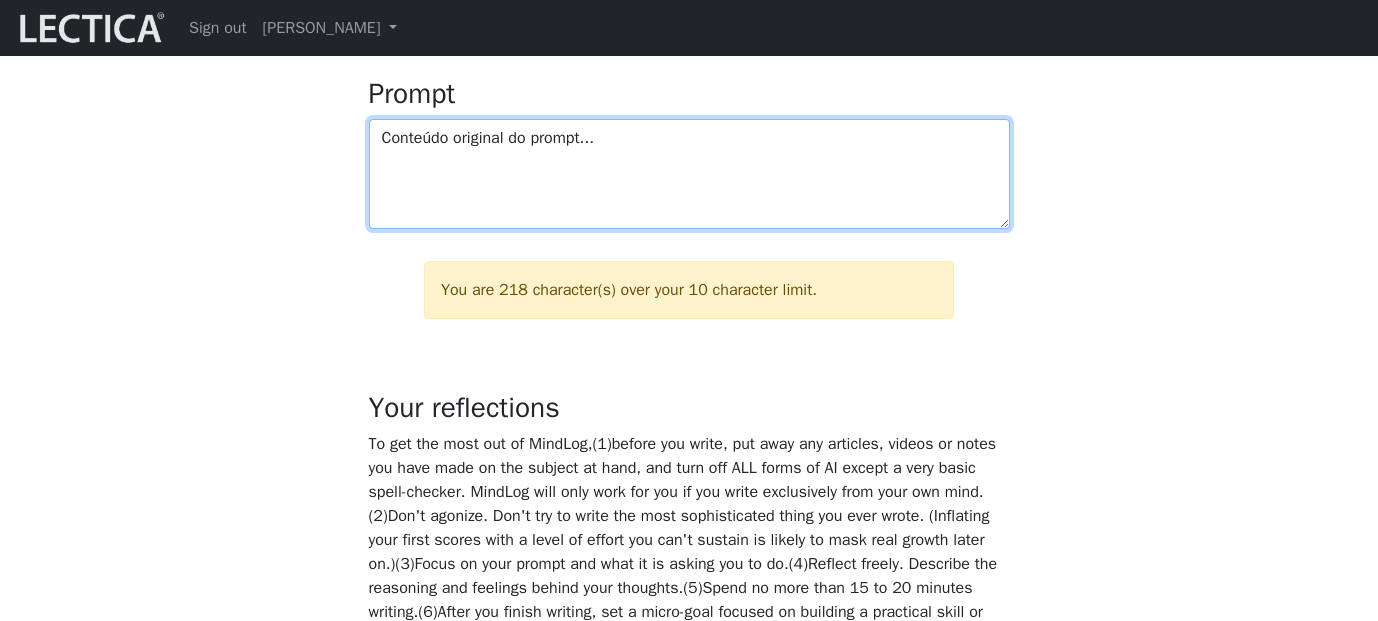 click on "Conteúdo original do prompt..." at bounding box center (689, 174) 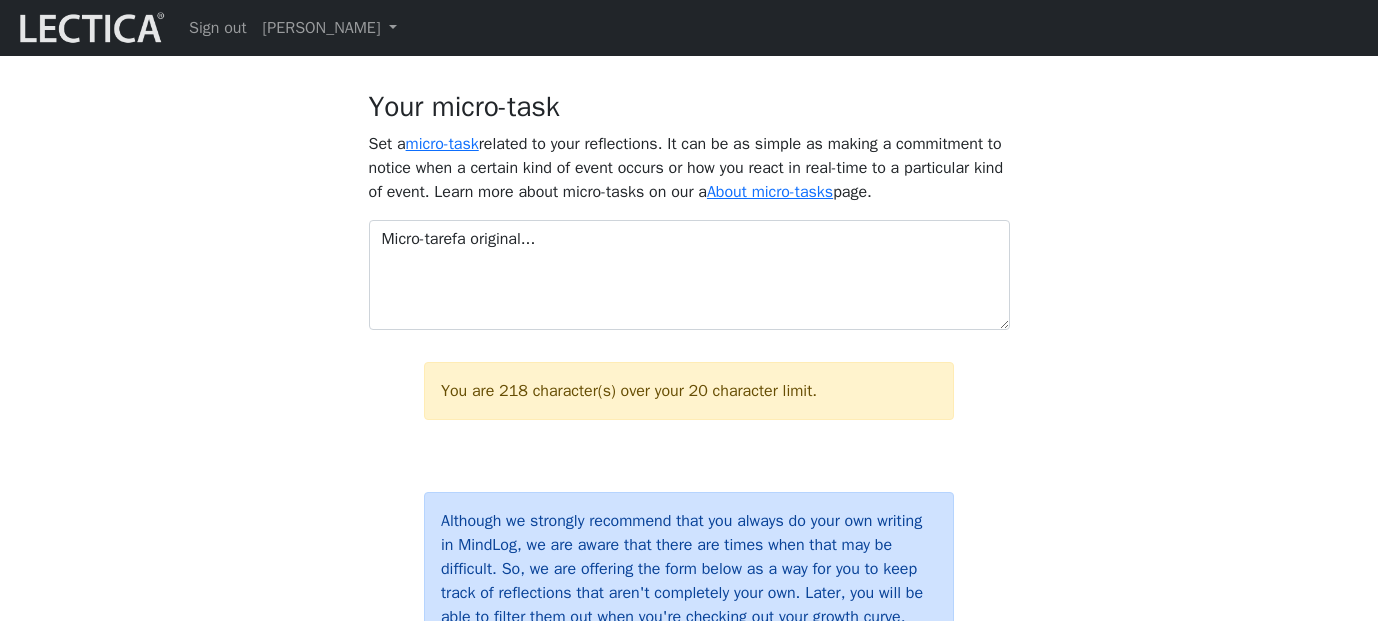 scroll, scrollTop: 1860, scrollLeft: 0, axis: vertical 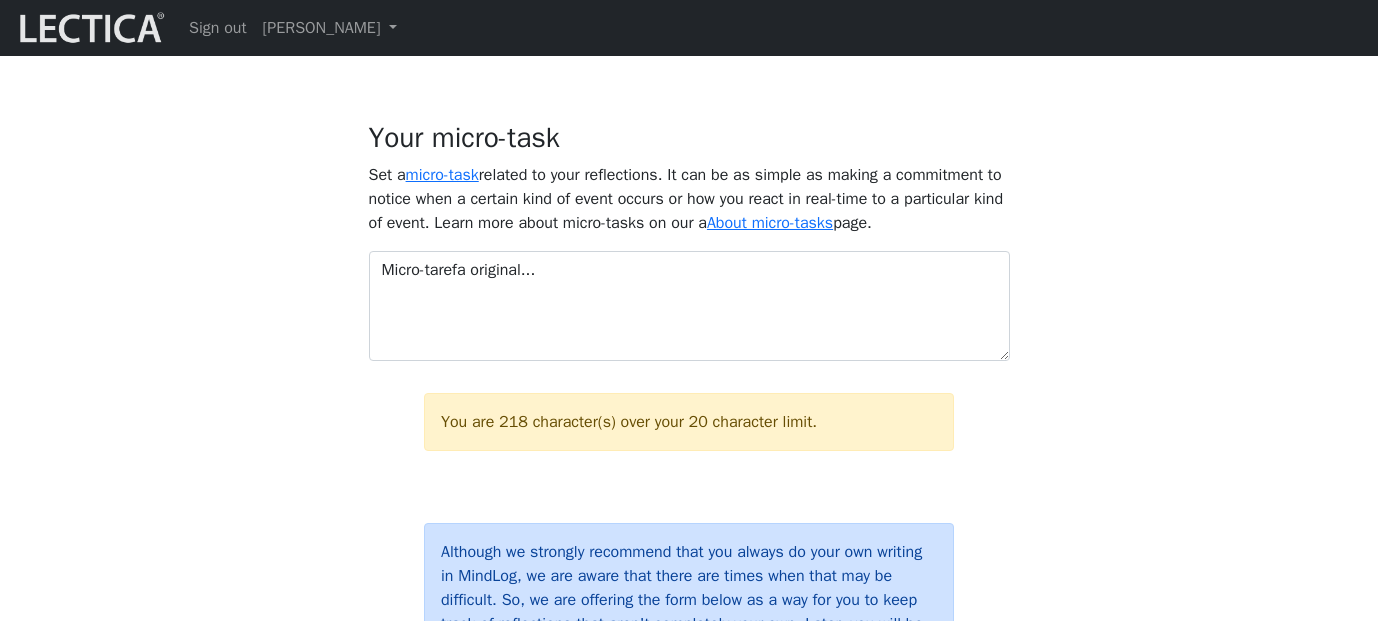 type on "Conteúdo original do prompt...vv" 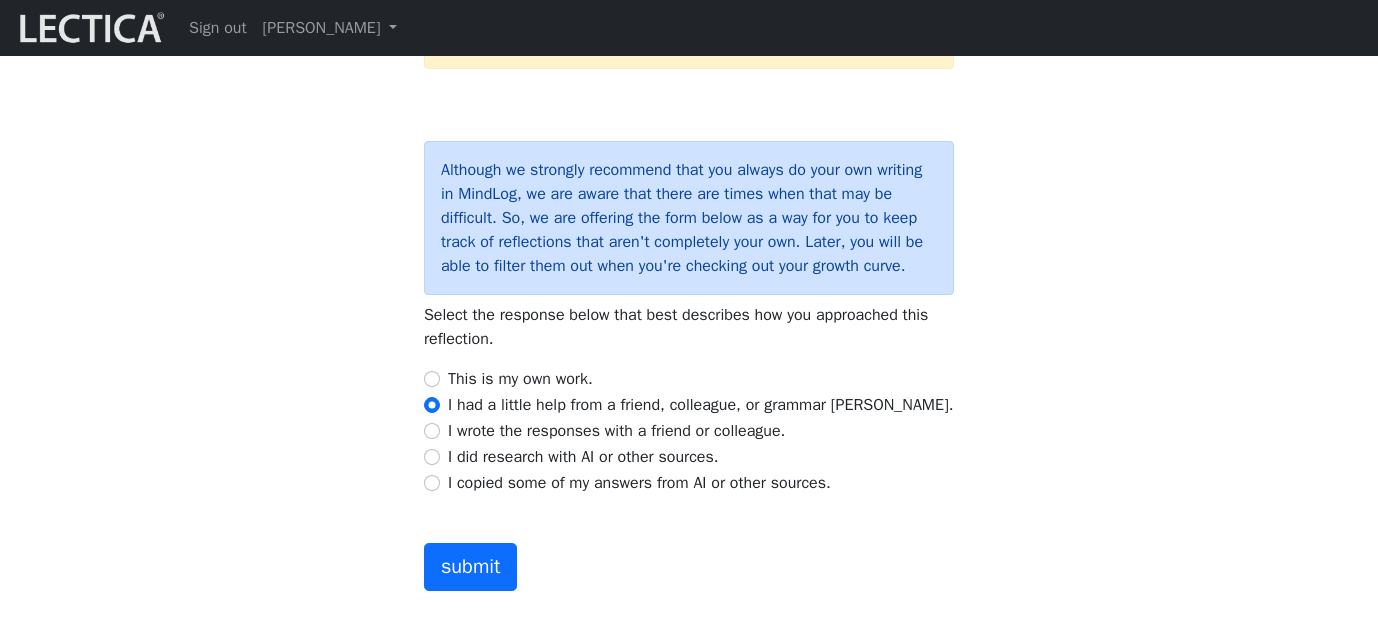 type on "Reflexão original...v" 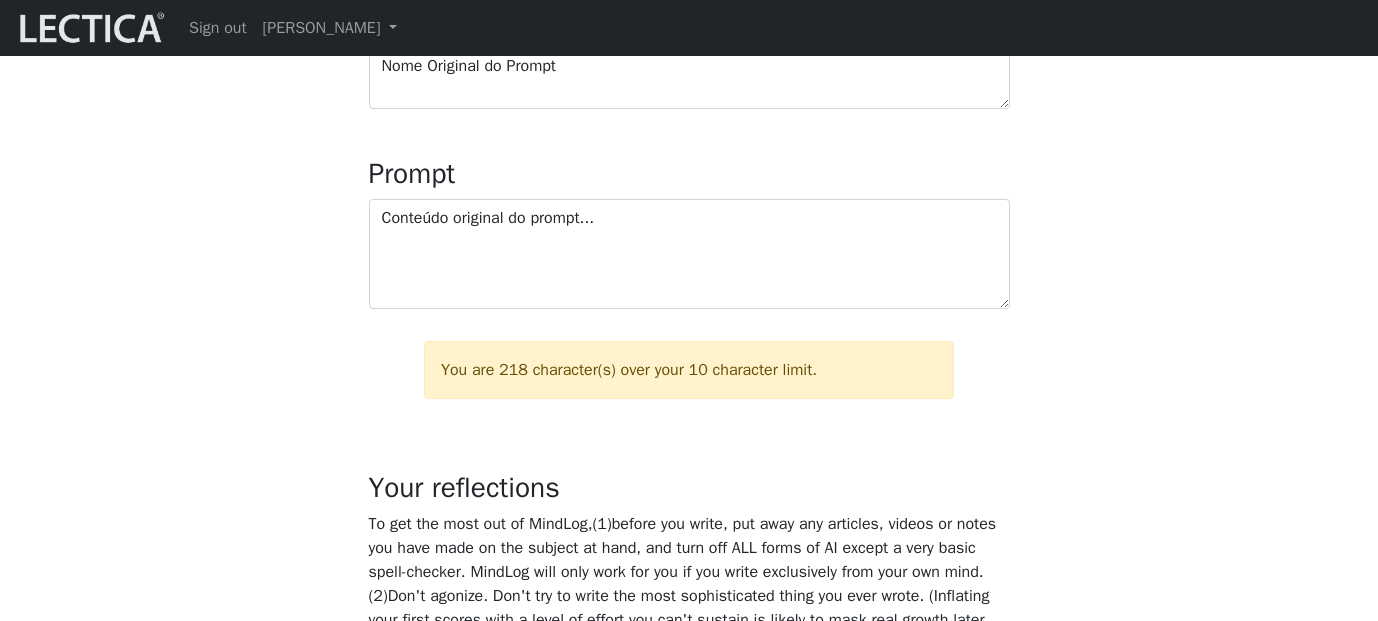 scroll, scrollTop: 848, scrollLeft: 0, axis: vertical 